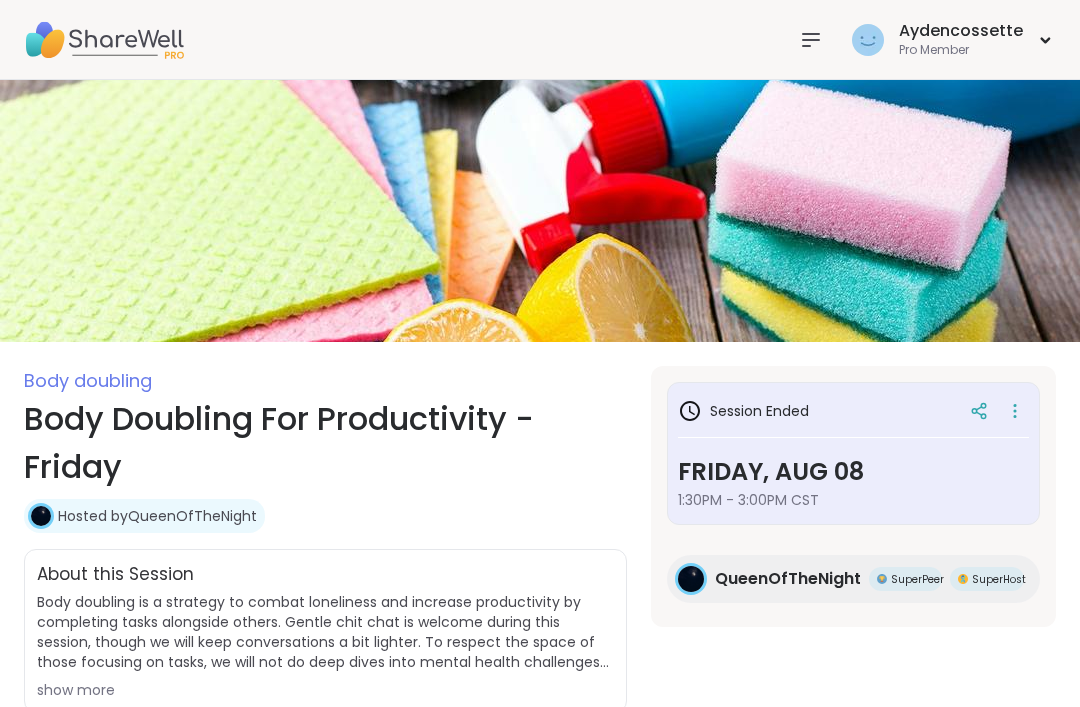 scroll, scrollTop: 491, scrollLeft: 0, axis: vertical 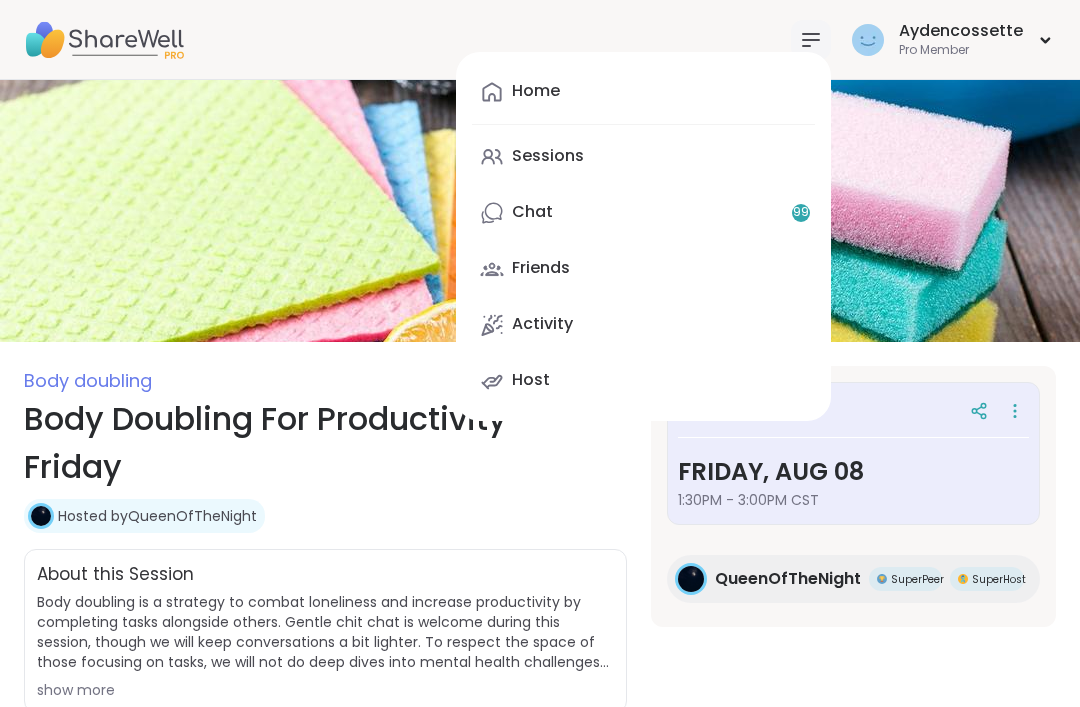 click on "Sessions" at bounding box center (643, 157) 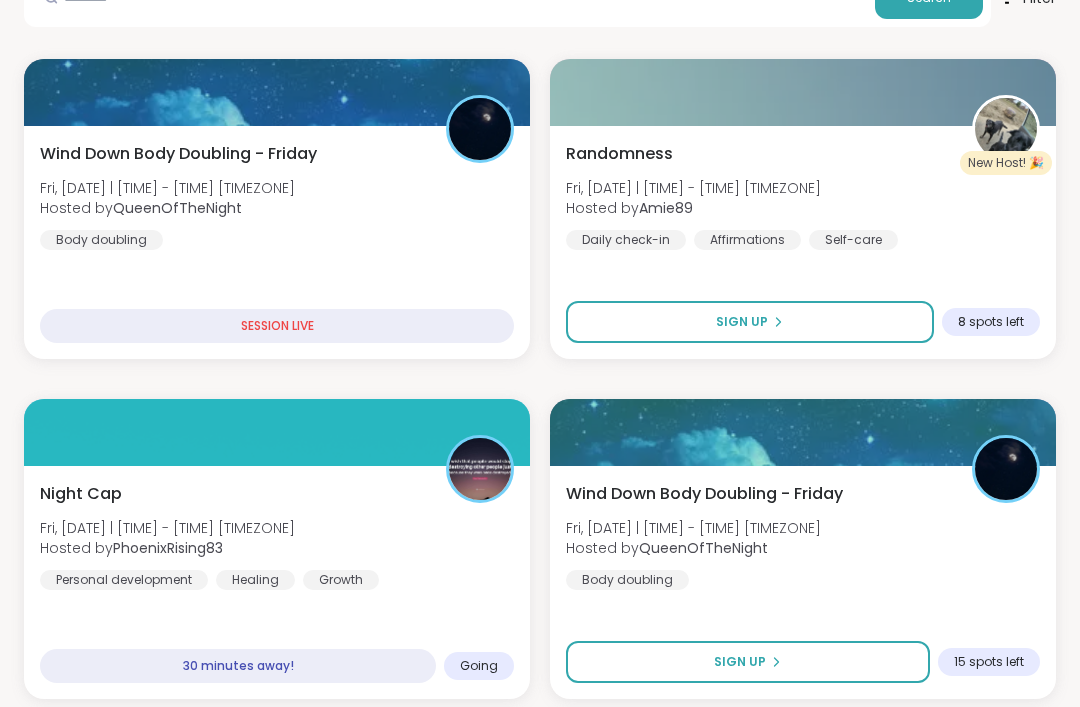 scroll, scrollTop: 355, scrollLeft: 0, axis: vertical 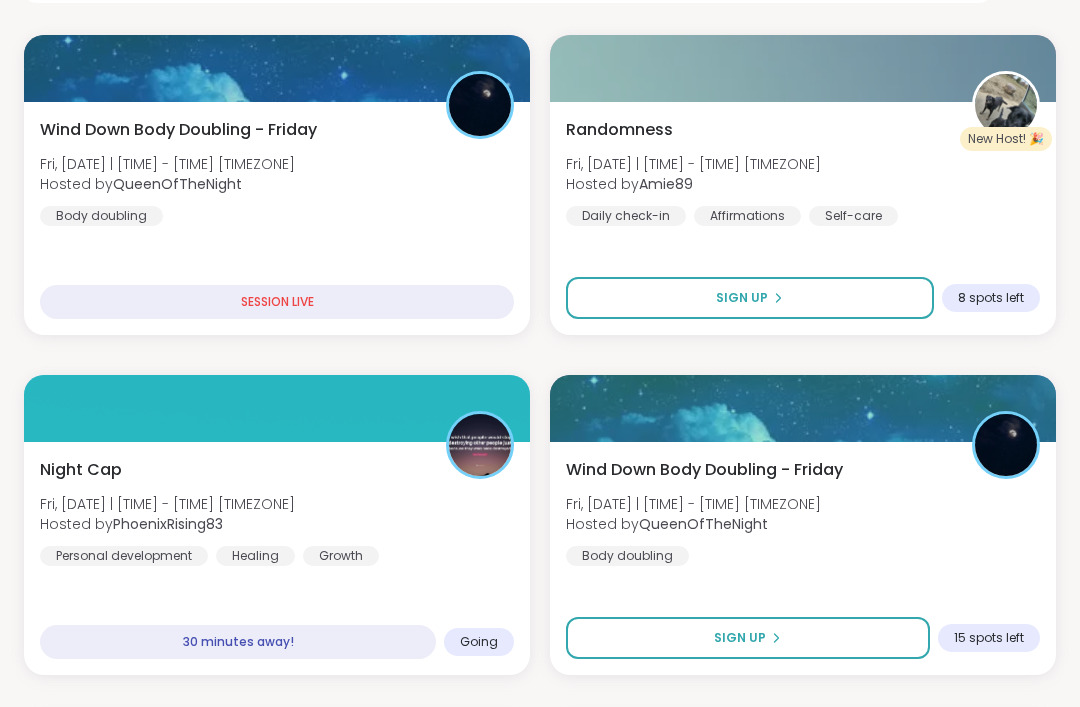 click on "Sign Up" at bounding box center (748, 638) 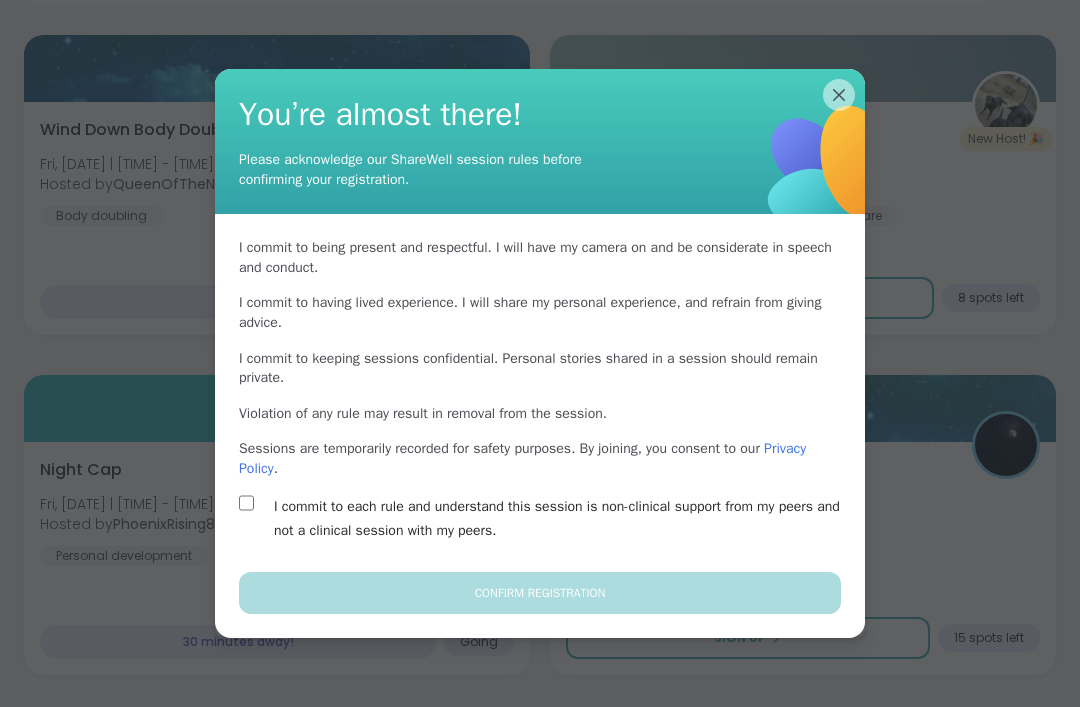 click on "I commit to each rule and understand this session is non-clinical support from my peers and not a clinical session with my peers." at bounding box center [563, 519] 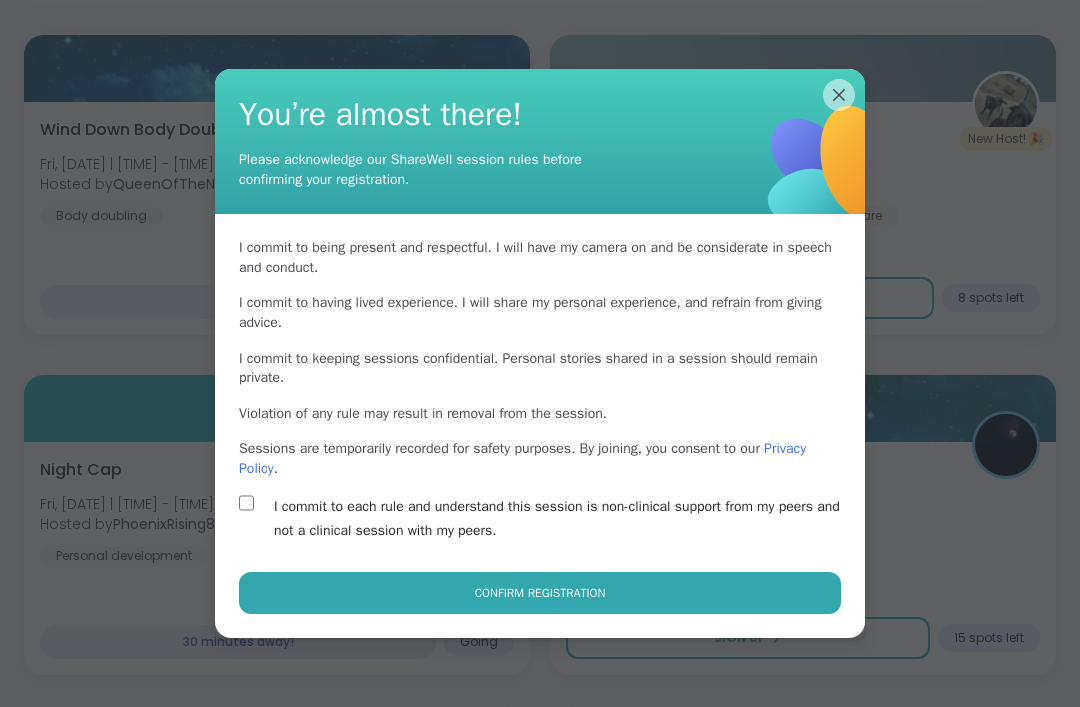 click on "Confirm Registration" at bounding box center [540, 593] 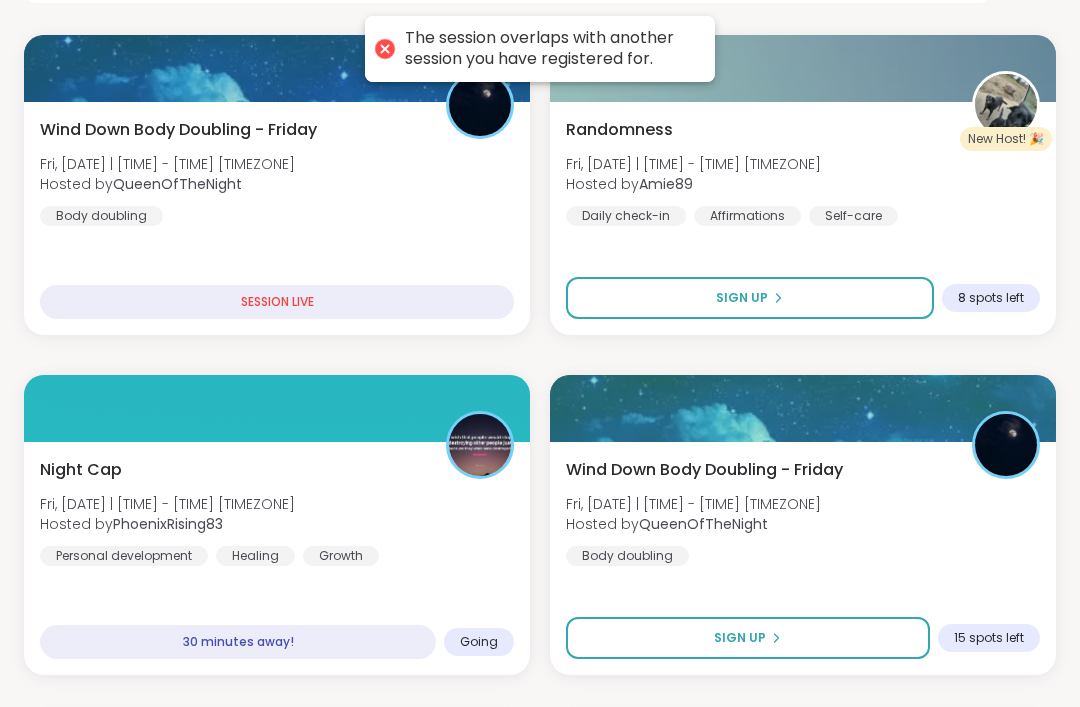 click at bounding box center [480, 445] 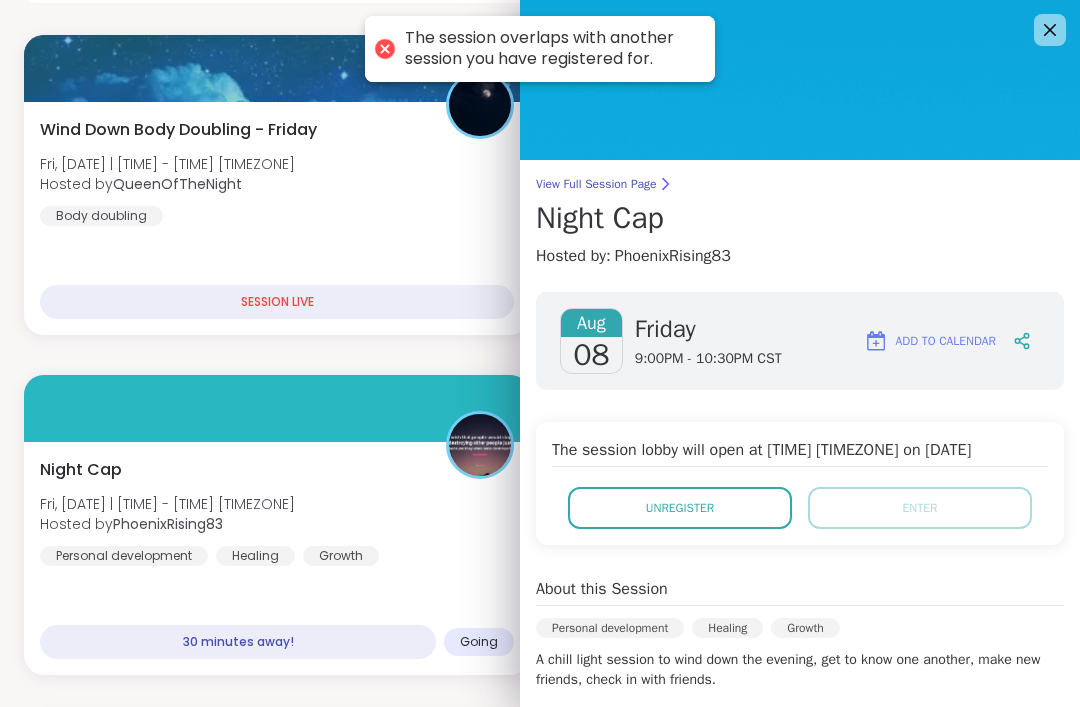 scroll, scrollTop: 49, scrollLeft: 0, axis: vertical 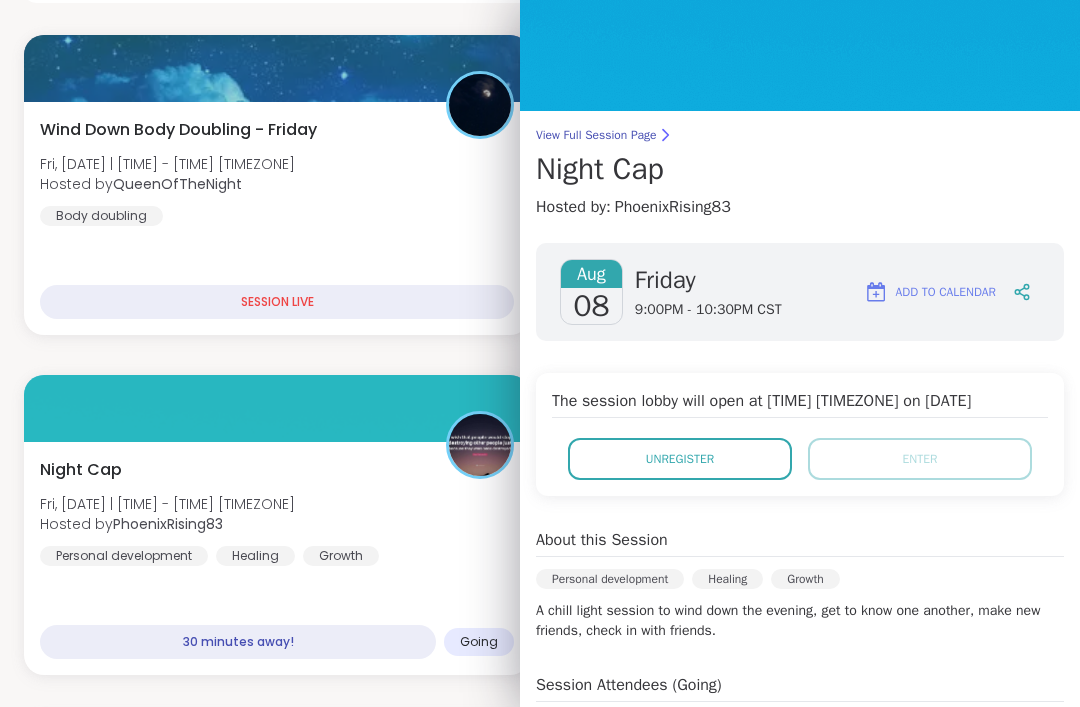 click on "Unregister" at bounding box center (680, 459) 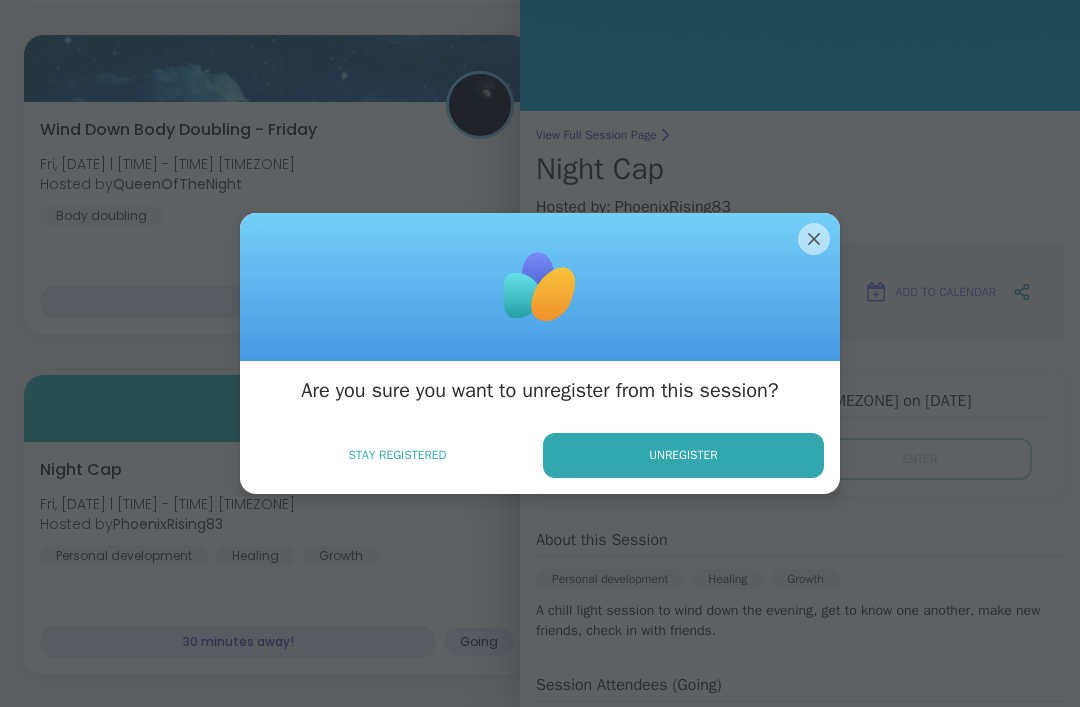 click on "Unregister" at bounding box center (683, 455) 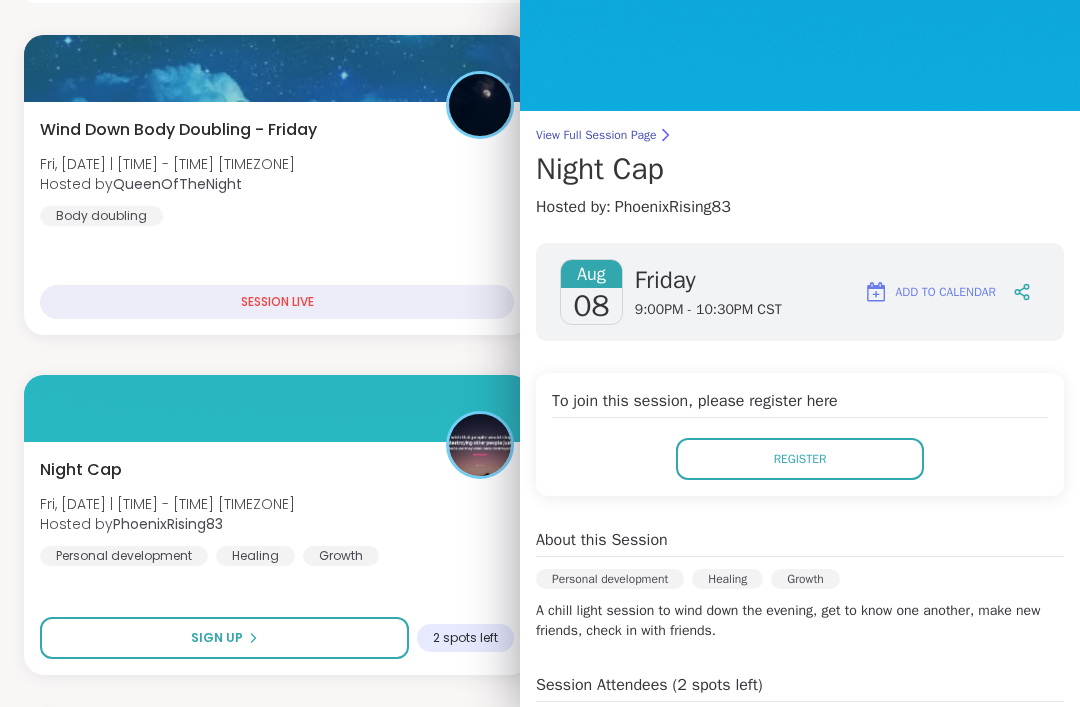 click on "Night Cap Fri, [DATE] | [TIME] - [TIME] [TIMEZONE] Hosted by [NAME] Personal development Healing Growth" at bounding box center (277, 512) 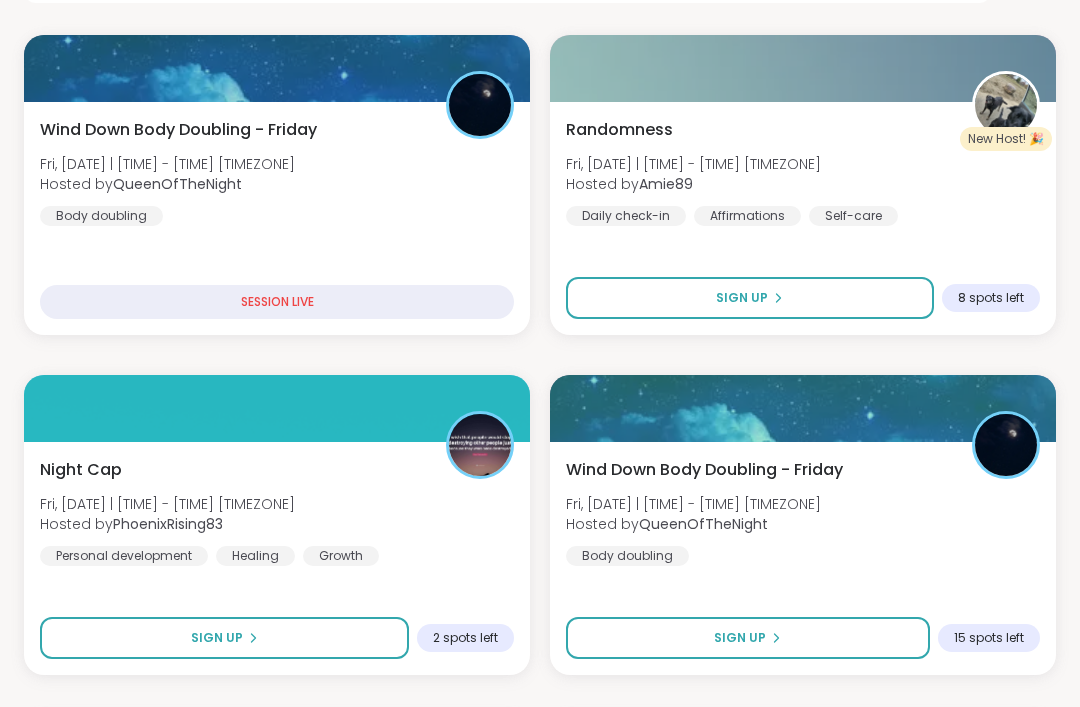 click on "Sign Up" at bounding box center (748, 638) 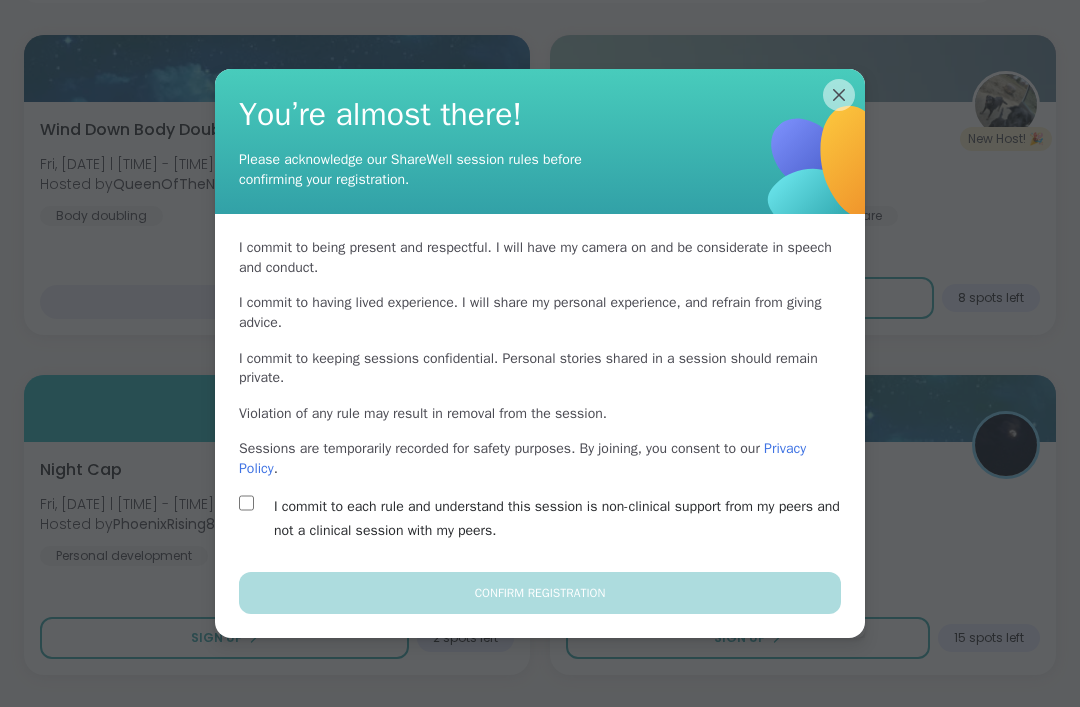 click on "I commit to each rule and understand this session is non-clinical support from my peers and not a clinical session with my peers." at bounding box center [563, 519] 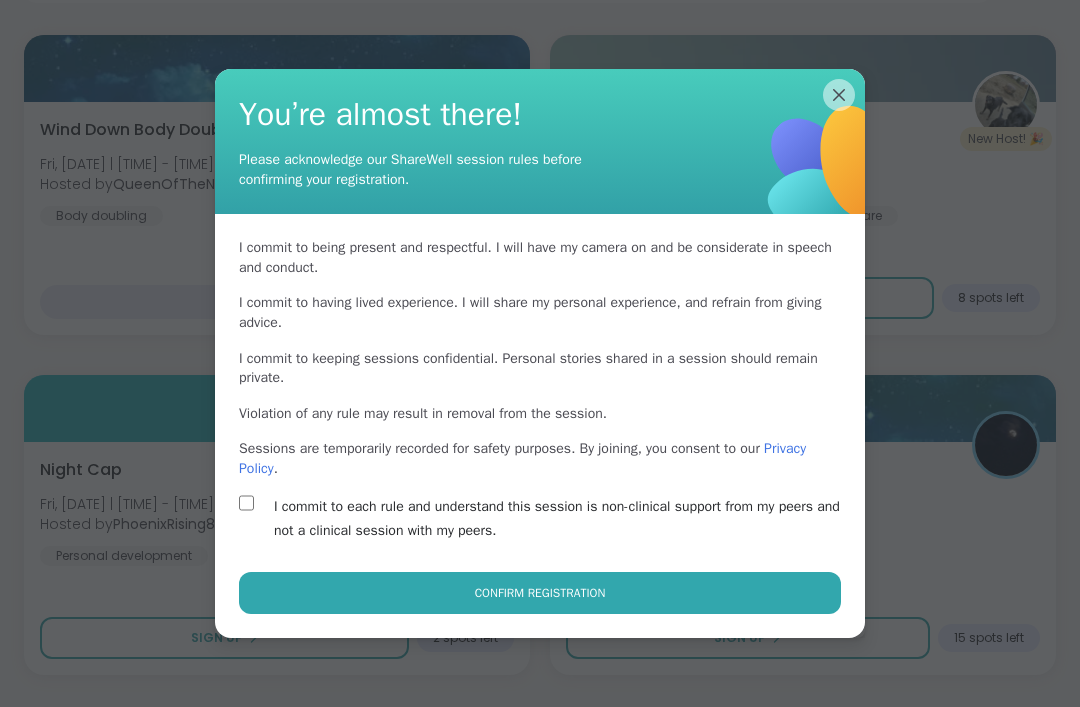 click on "Confirm Registration" at bounding box center [540, 593] 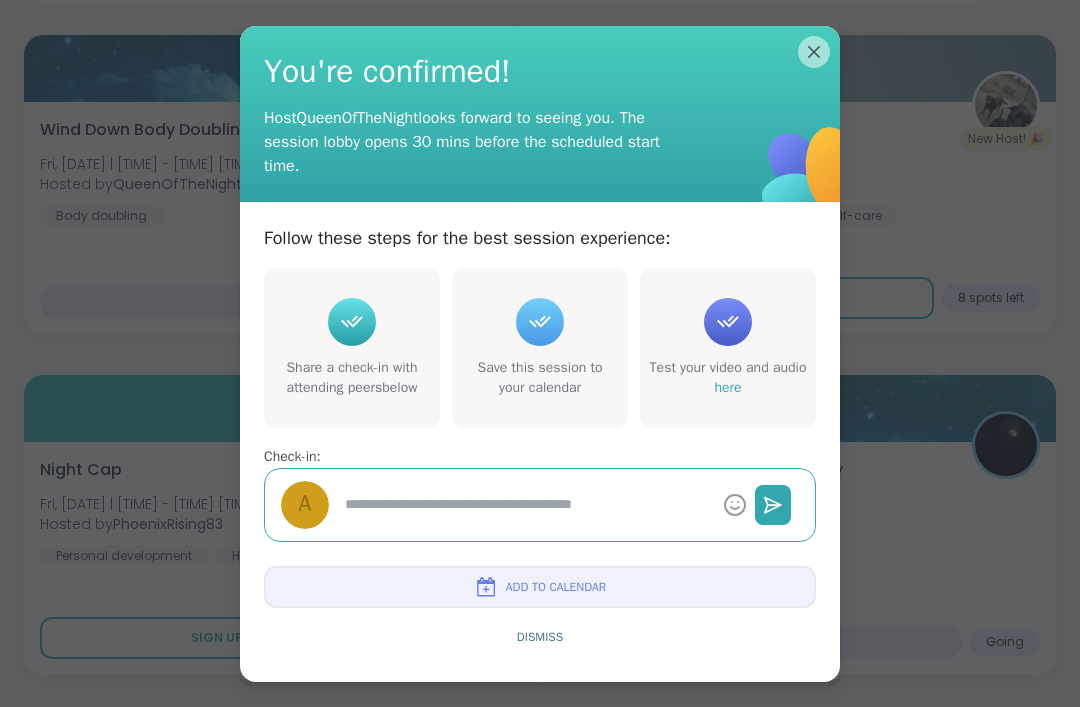type on "*" 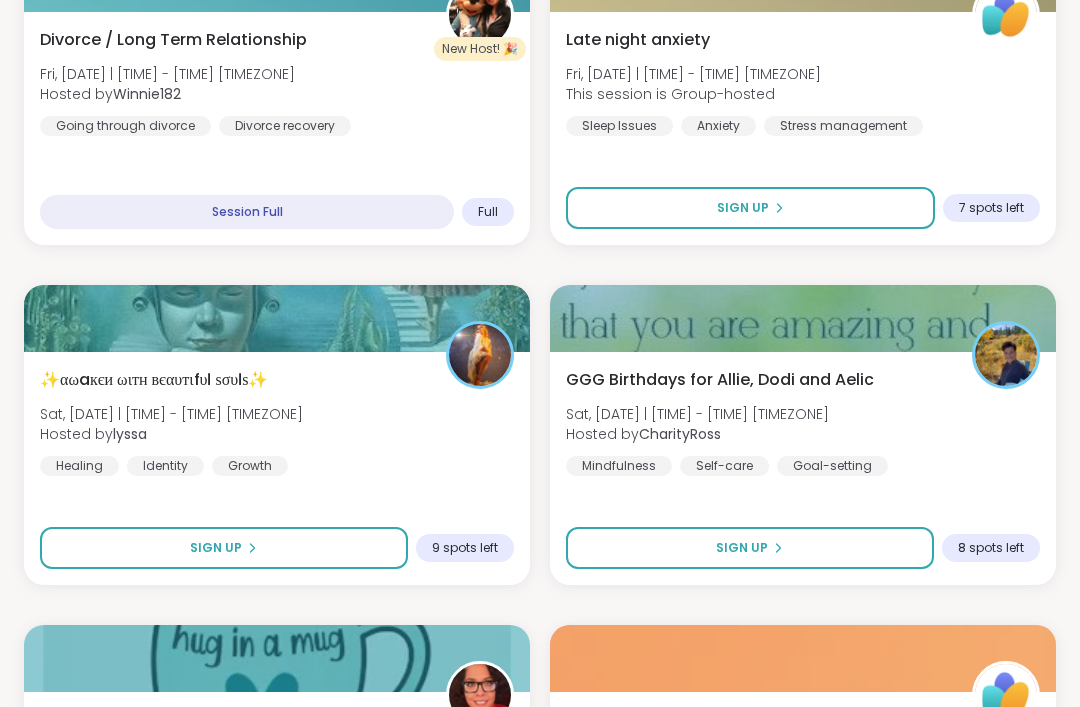 scroll, scrollTop: 1125, scrollLeft: 0, axis: vertical 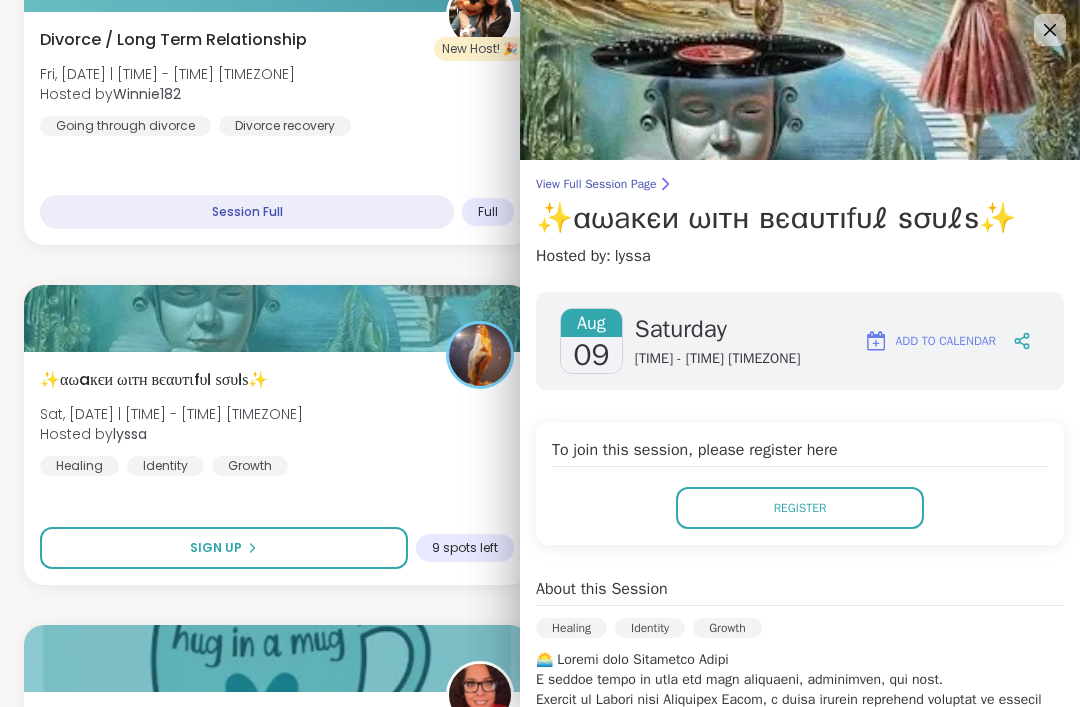 click 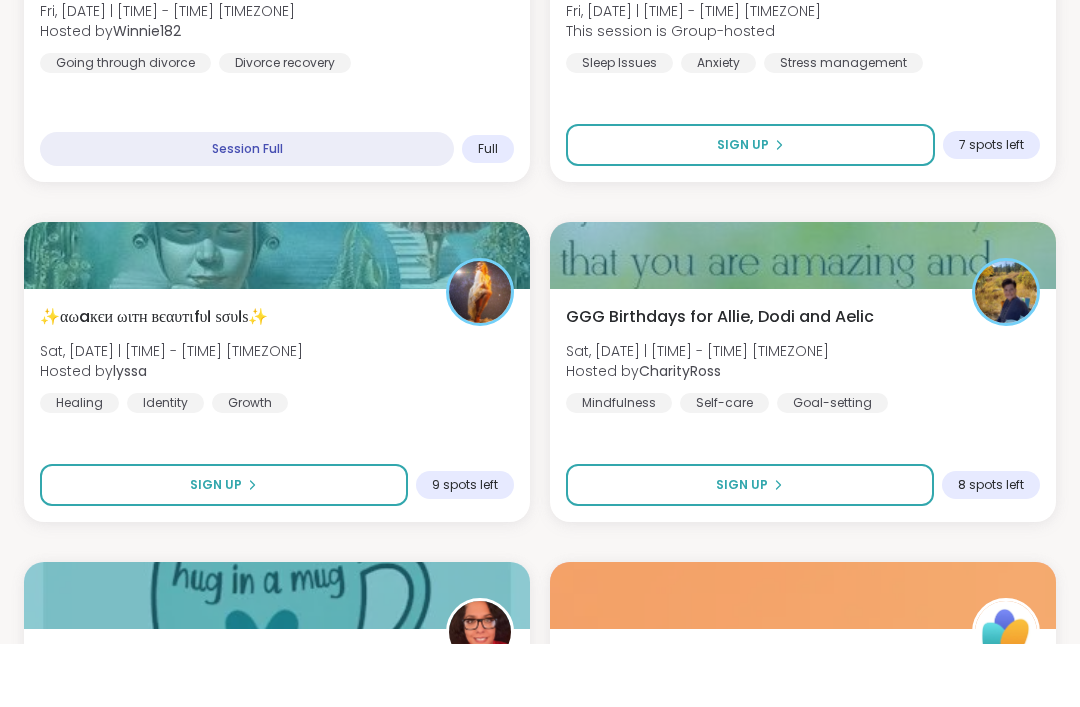 click on "GGG Birthdays for [NAME], [NAME] and [NAME] Sat, [DATE] | [TIME] - [TIME] [TIMEZONE] Hosted by [NAME] Mindfulness Self-care Goal-setting" at bounding box center (803, 422) 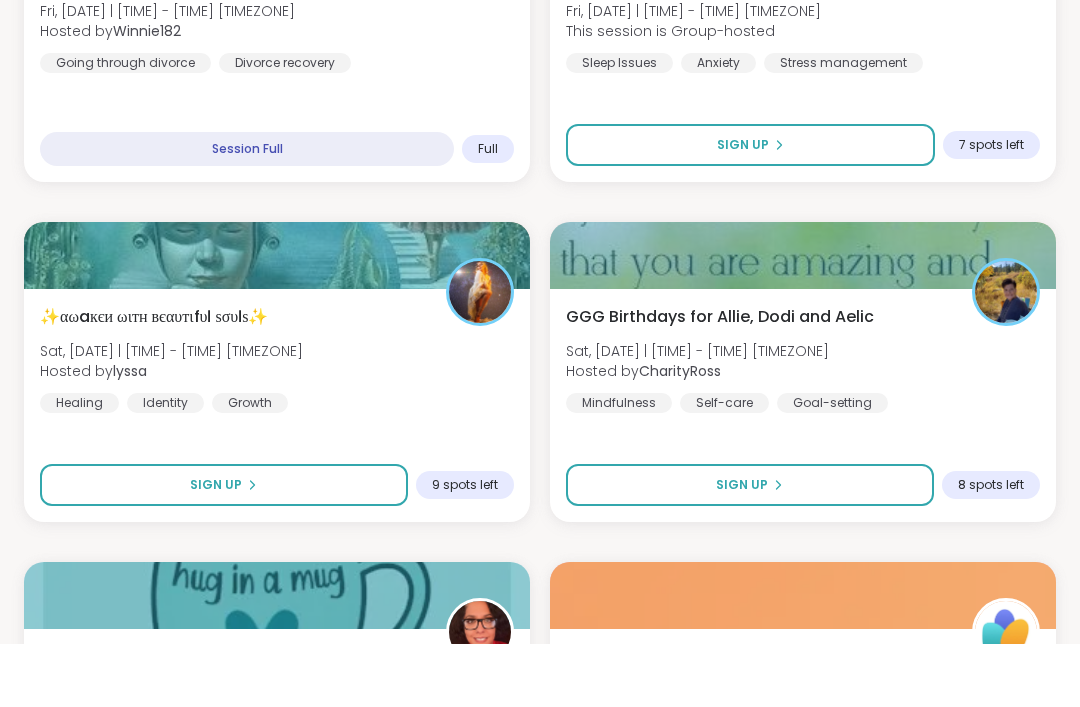 scroll, scrollTop: 1189, scrollLeft: 0, axis: vertical 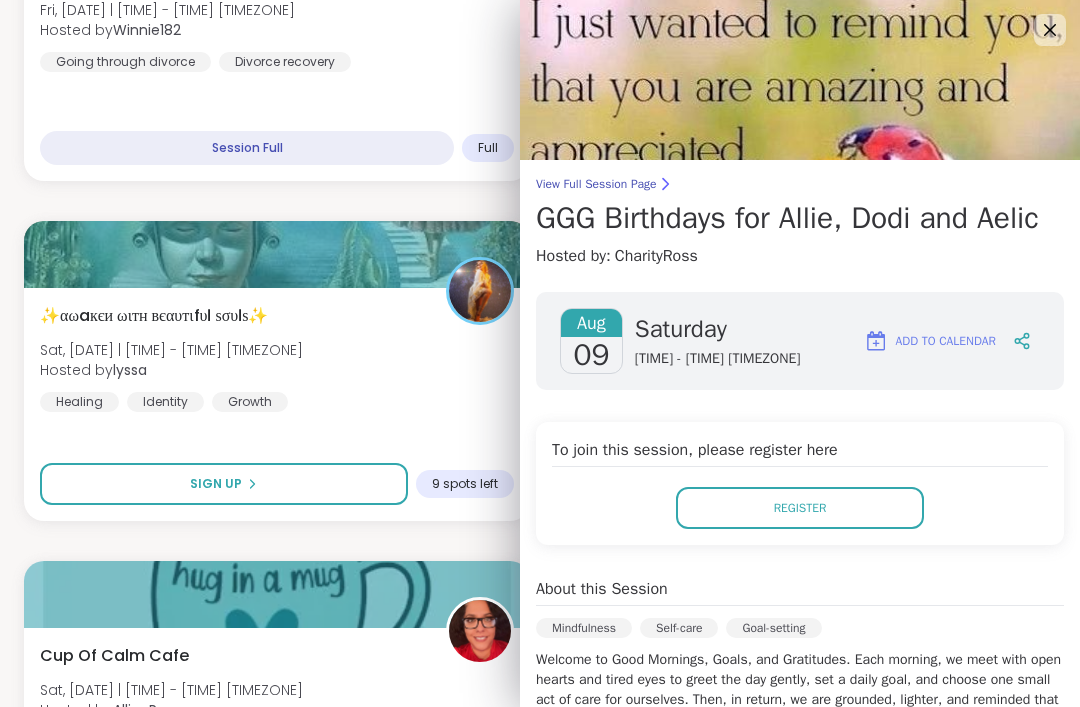 click at bounding box center [800, 80] 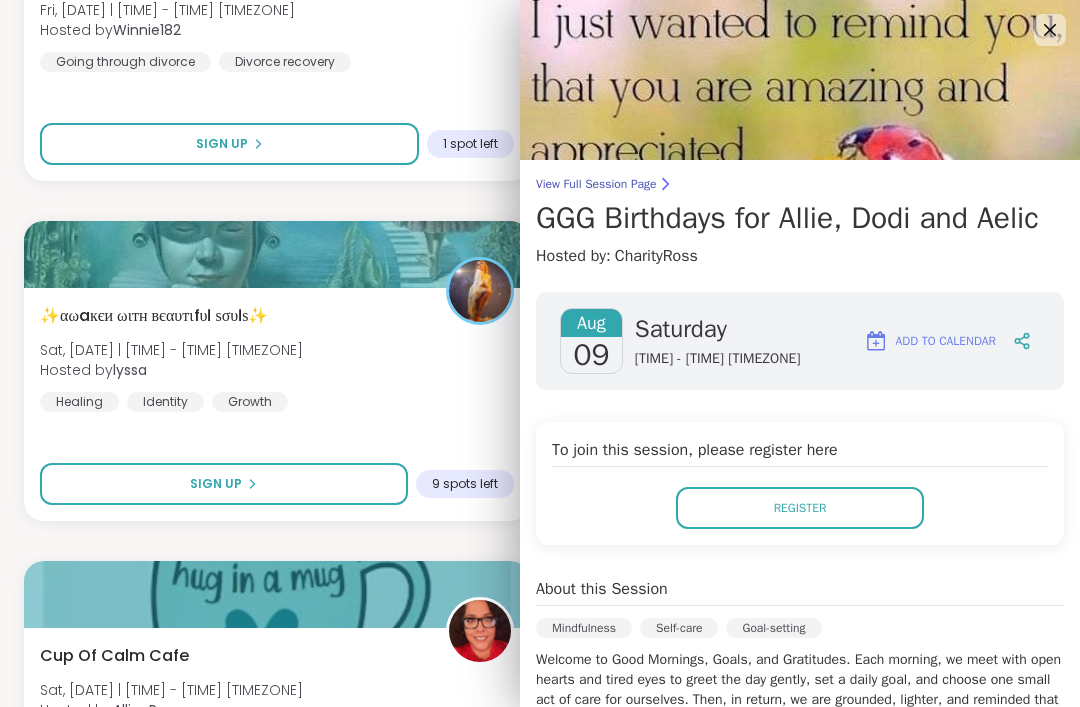 click 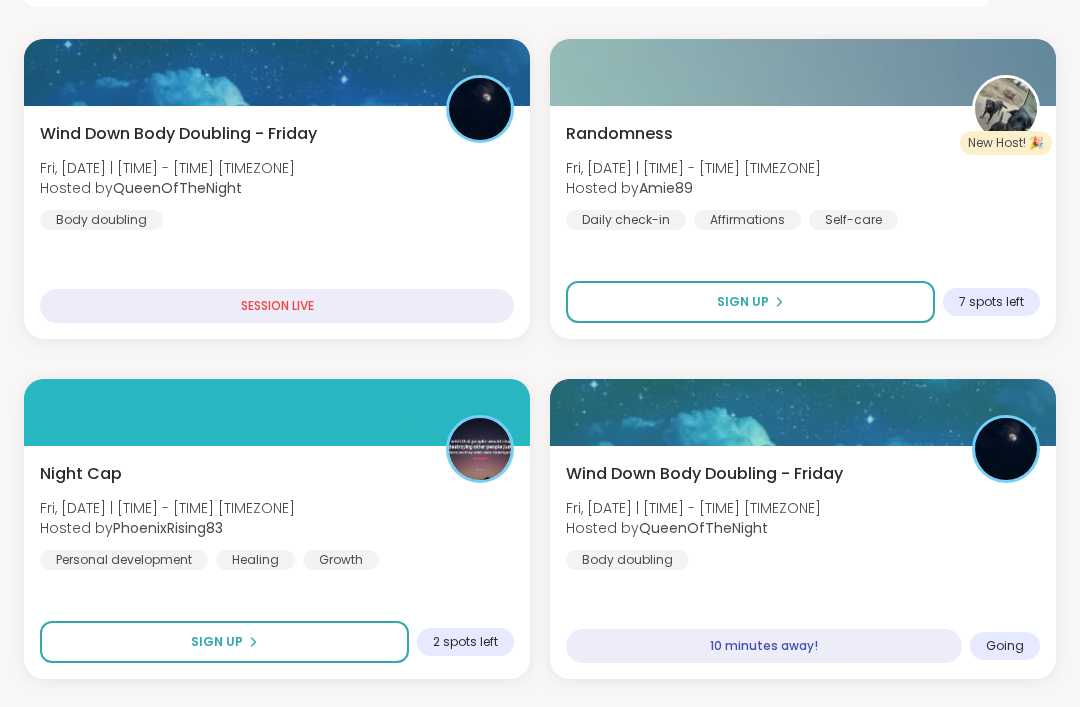 scroll, scrollTop: 351, scrollLeft: 0, axis: vertical 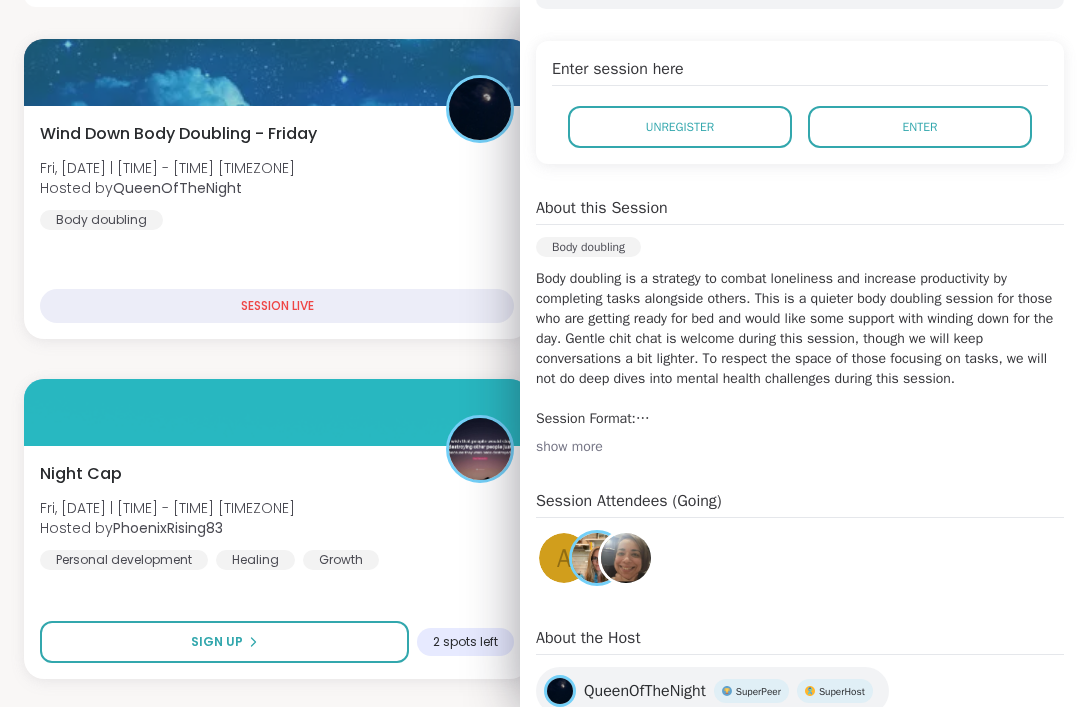 click on "show more" at bounding box center (800, 447) 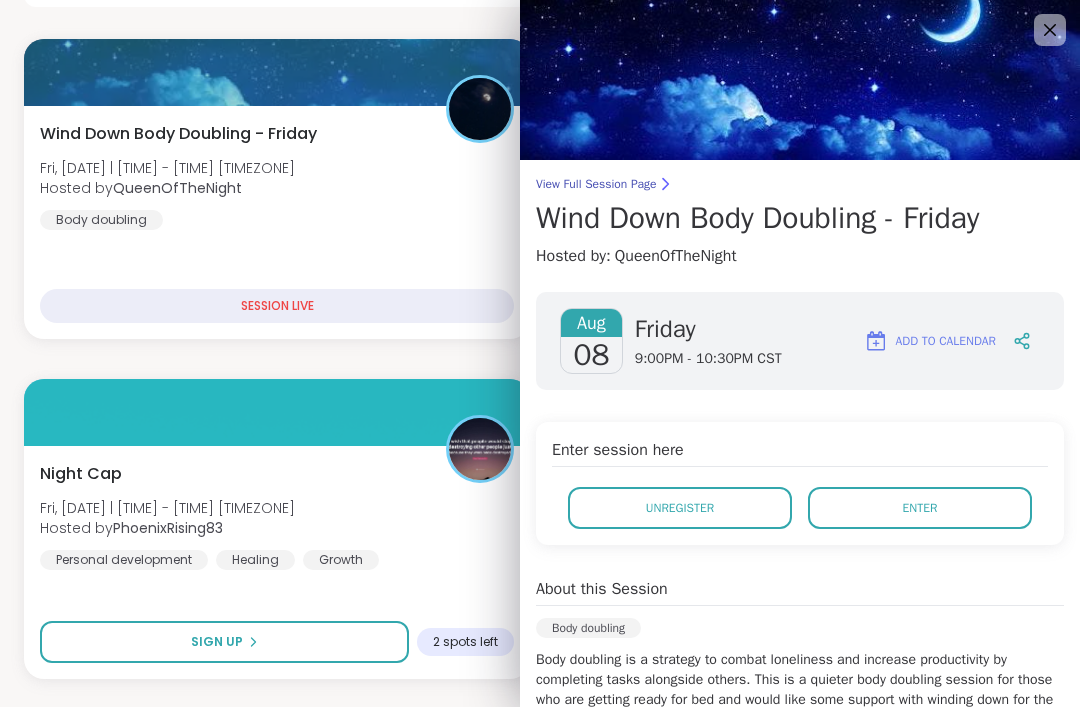 scroll, scrollTop: 0, scrollLeft: 0, axis: both 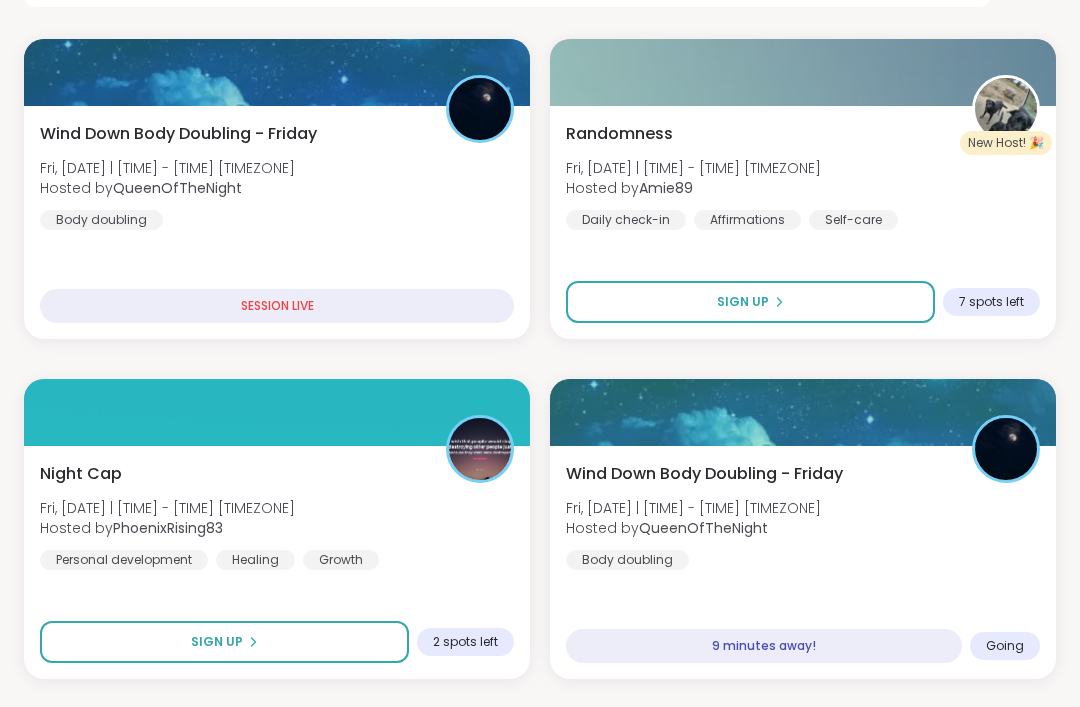 click on "Night Cap Fri, [DATE] | [TIME] - [TIME] [TIMEZONE] Hosted by [NAME] Personal development Healing Growth" at bounding box center [277, 516] 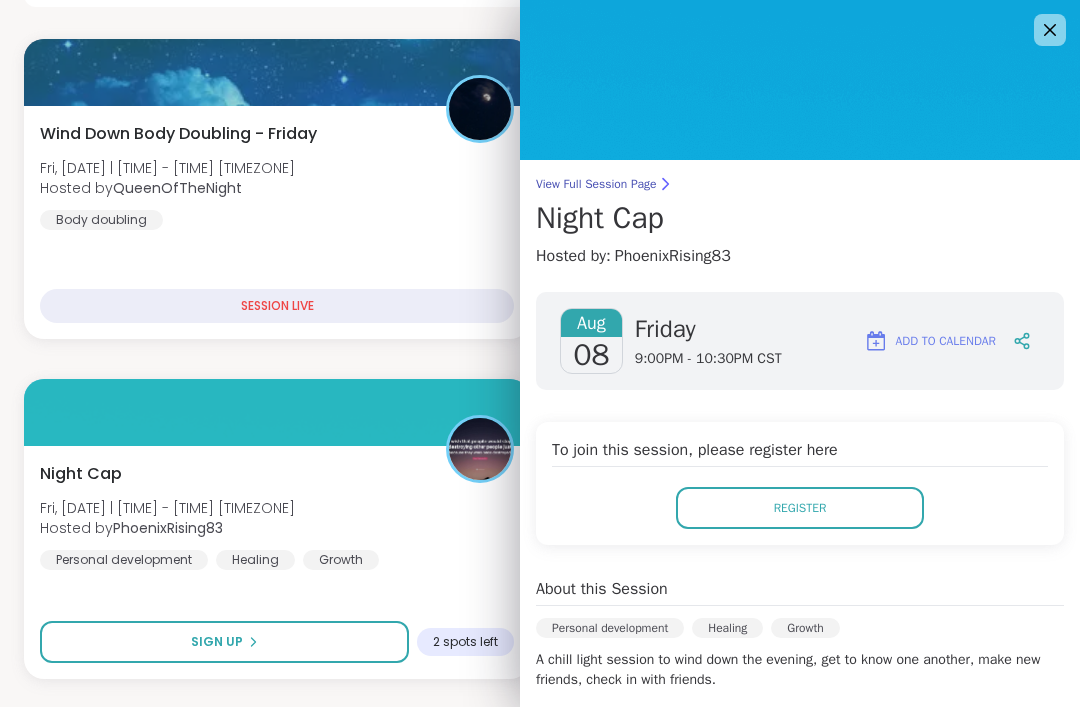 scroll, scrollTop: 0, scrollLeft: 0, axis: both 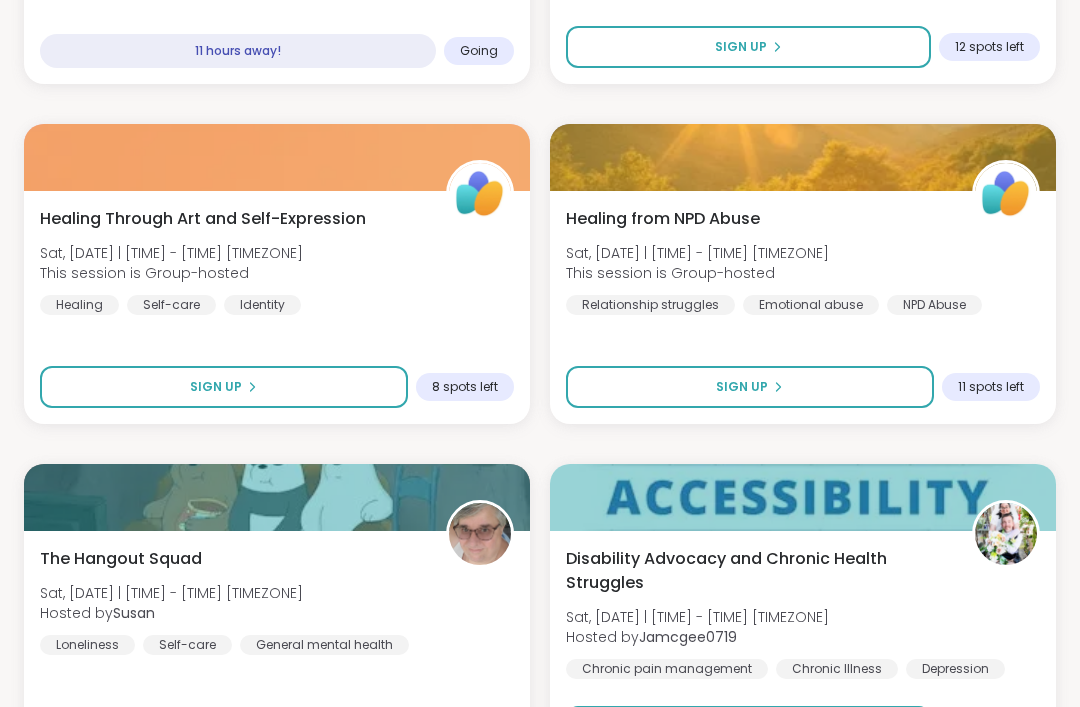 click on "Healing Through Art and Self-Expression Sat, [DATE] | [TIME] - [TIME] [TIMEZONE] This session is Group-hosted Healing Self-care Identity" at bounding box center (277, 261) 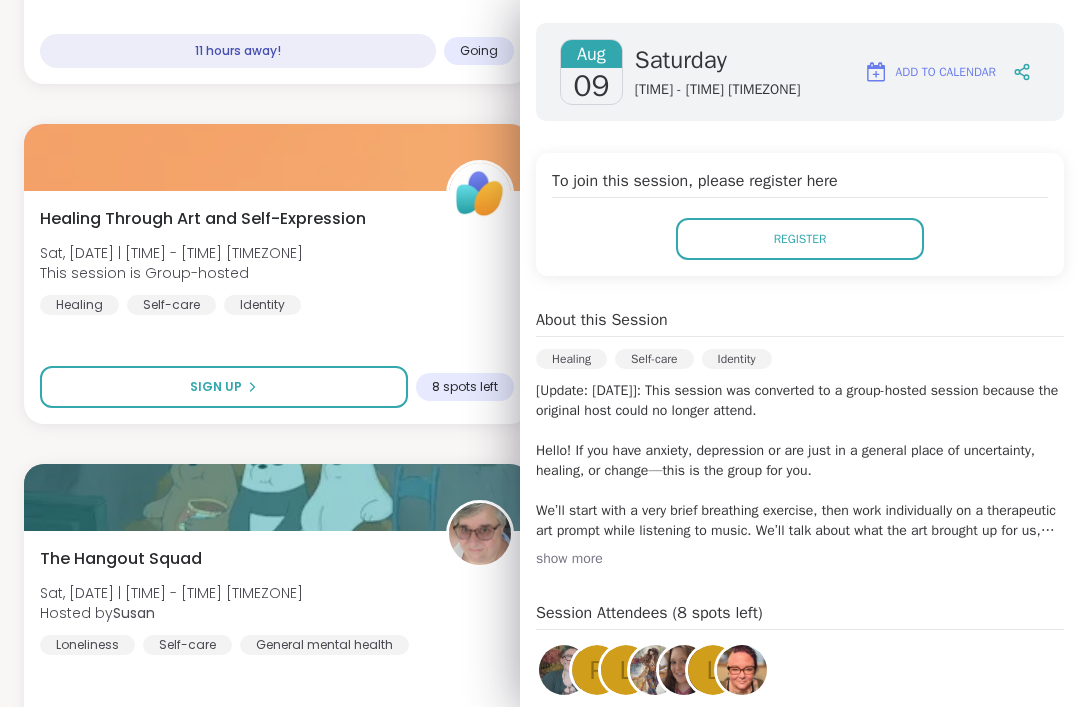 scroll, scrollTop: 317, scrollLeft: 0, axis: vertical 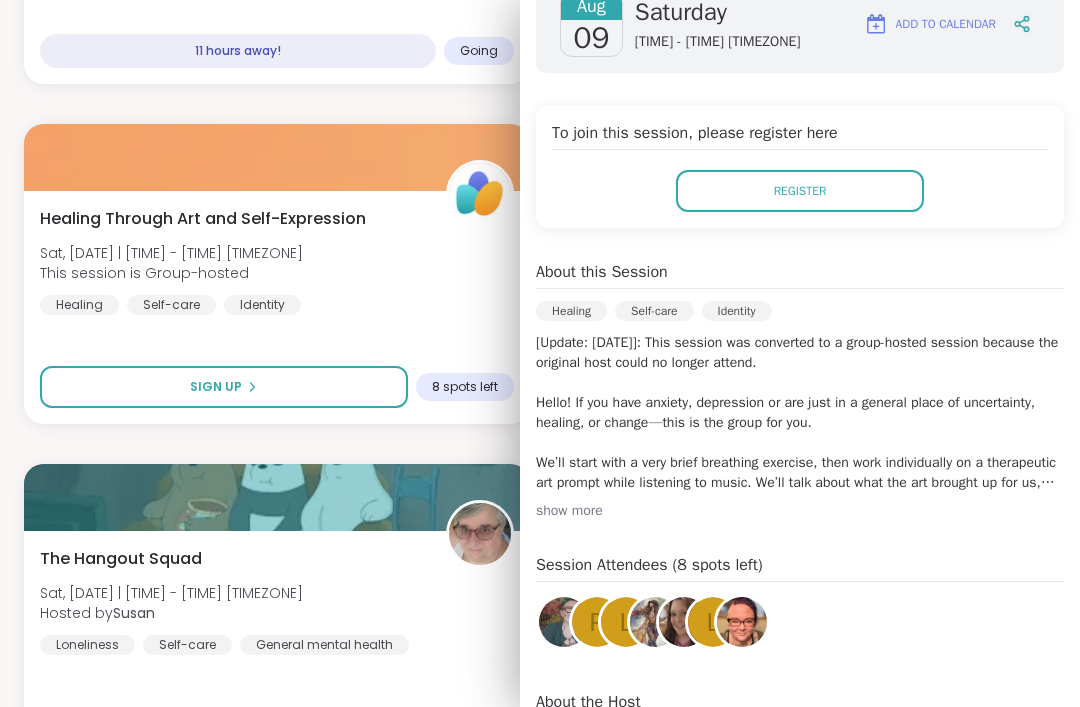 click at bounding box center (564, 622) 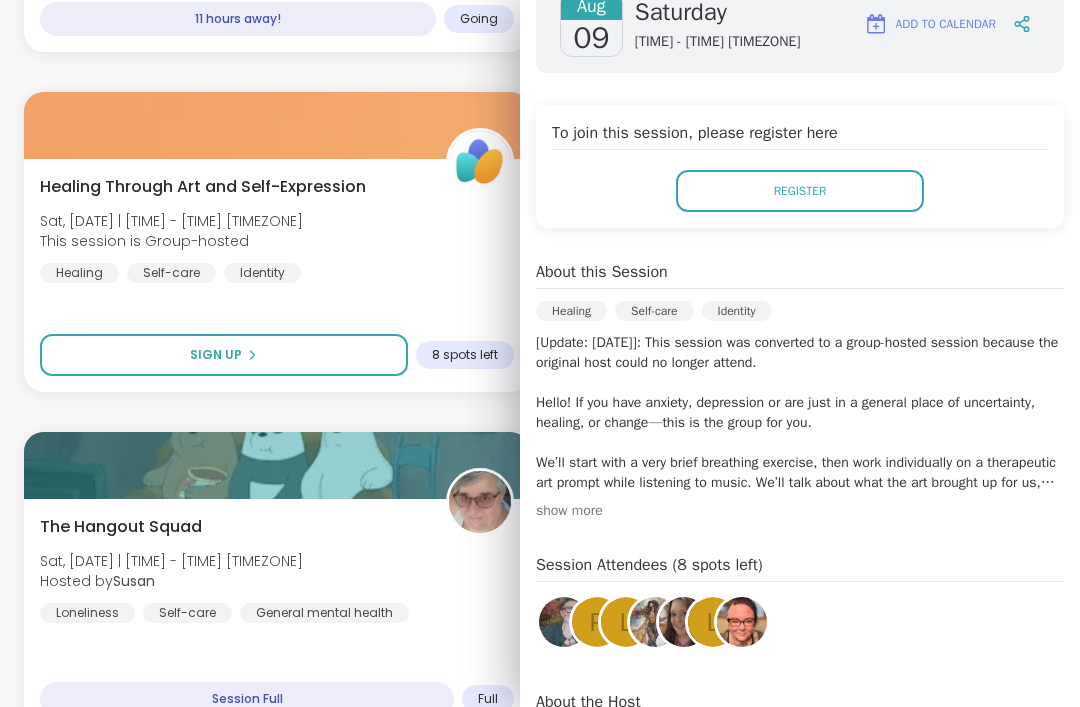 click at bounding box center [742, 622] 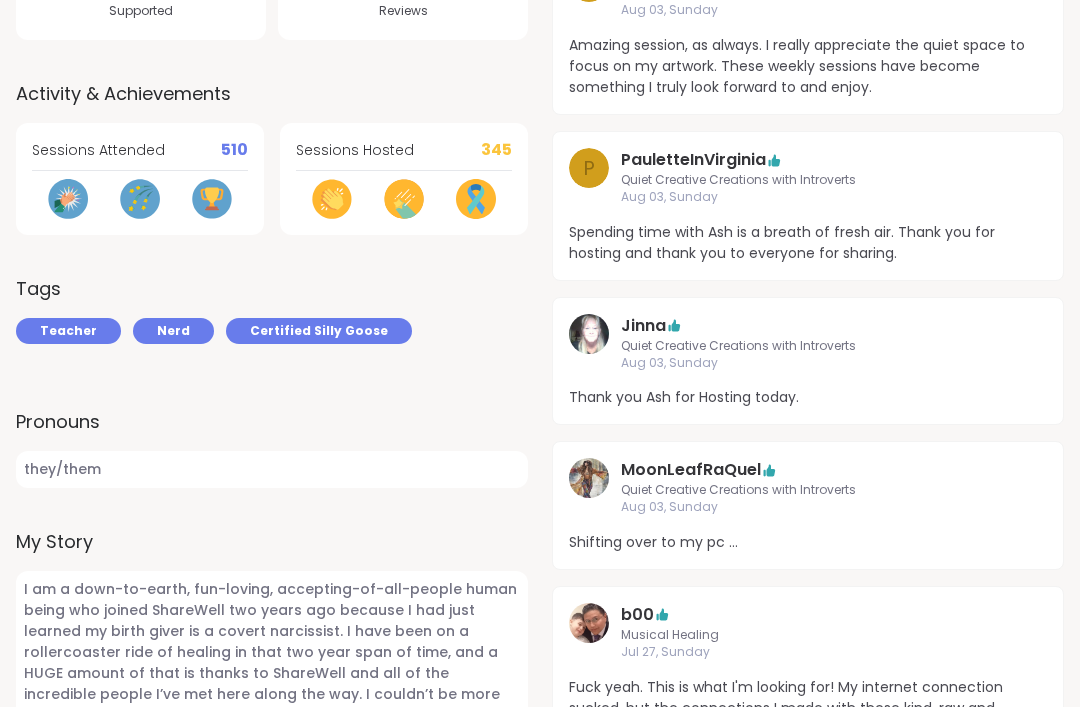 scroll, scrollTop: 708, scrollLeft: 0, axis: vertical 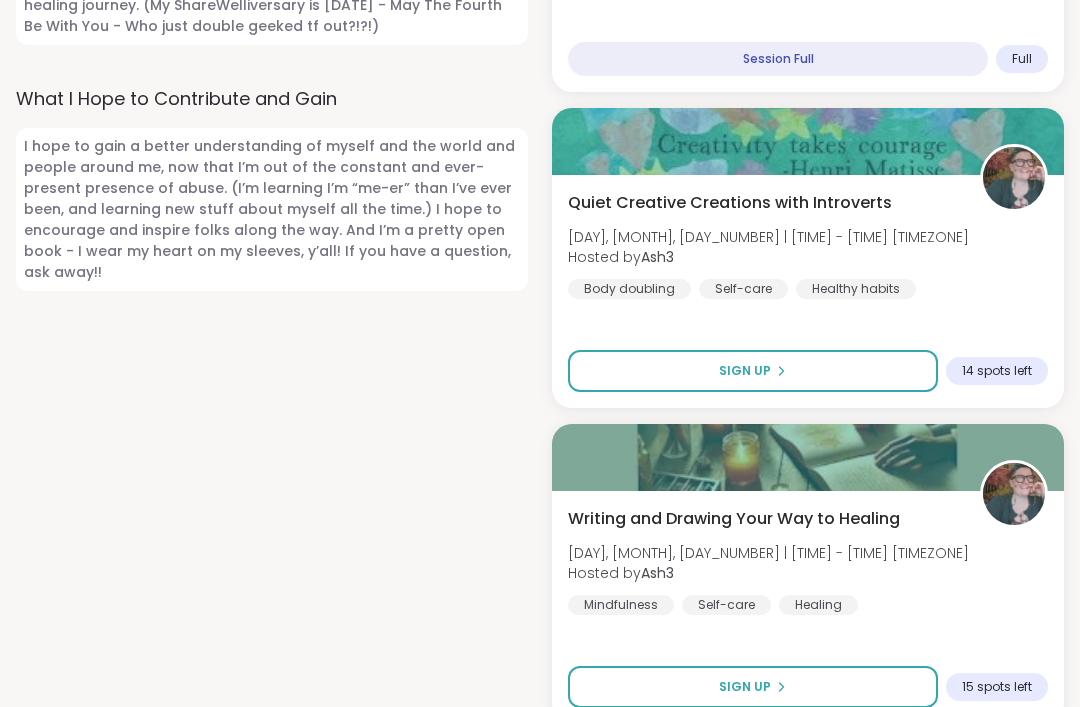 click on "Sign Up" at bounding box center (753, 371) 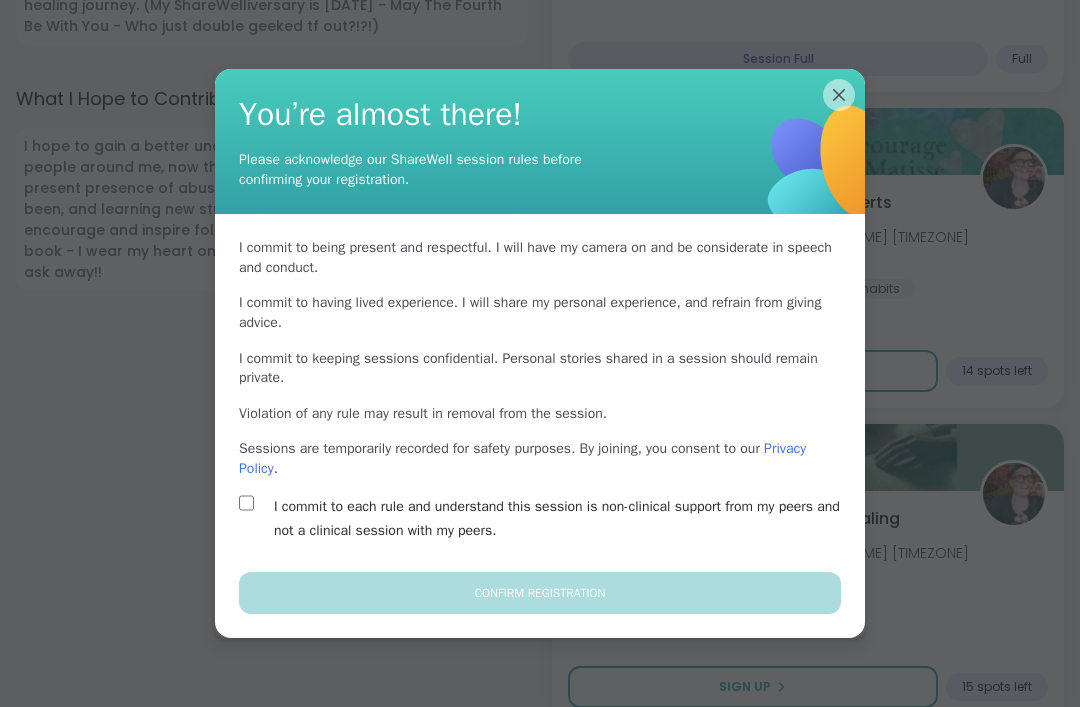 click on "I commit to each rule and understand this session is non-clinical support from my peers and not a clinical session with my peers." at bounding box center (563, 519) 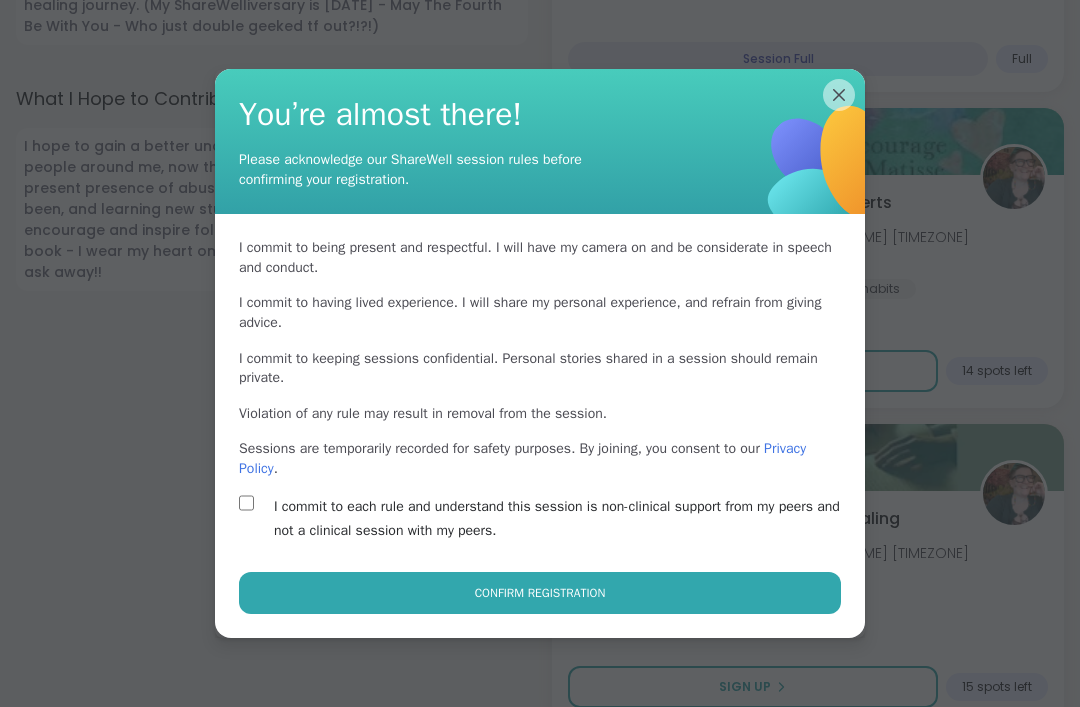 click on "Confirm Registration" at bounding box center (540, 593) 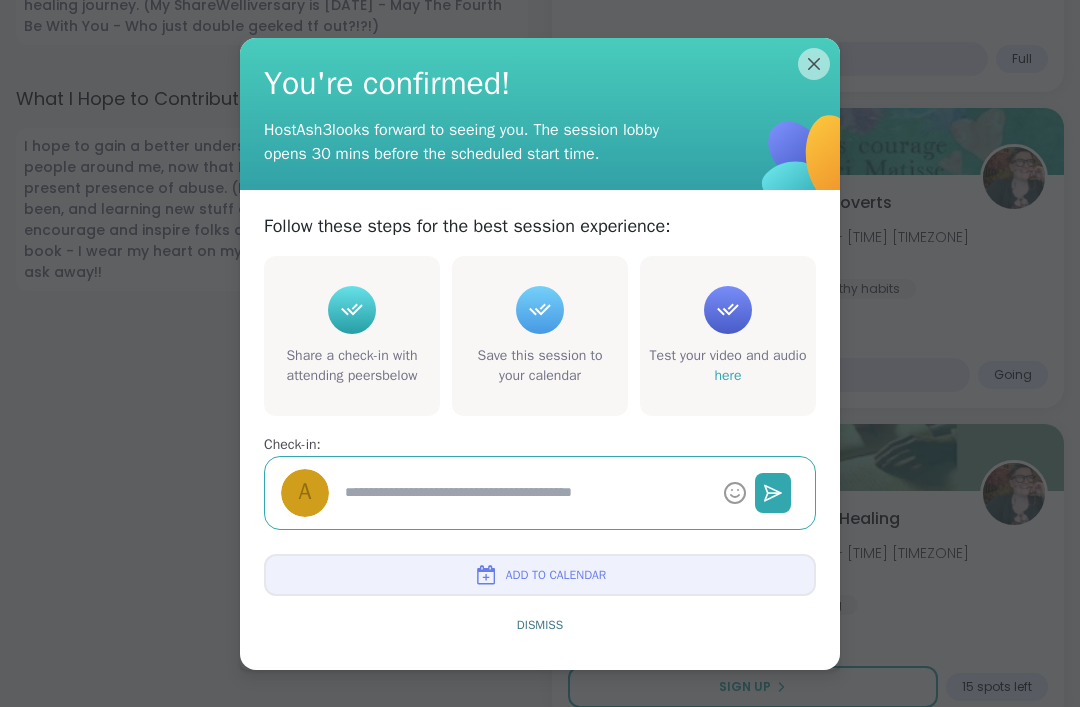 type on "*" 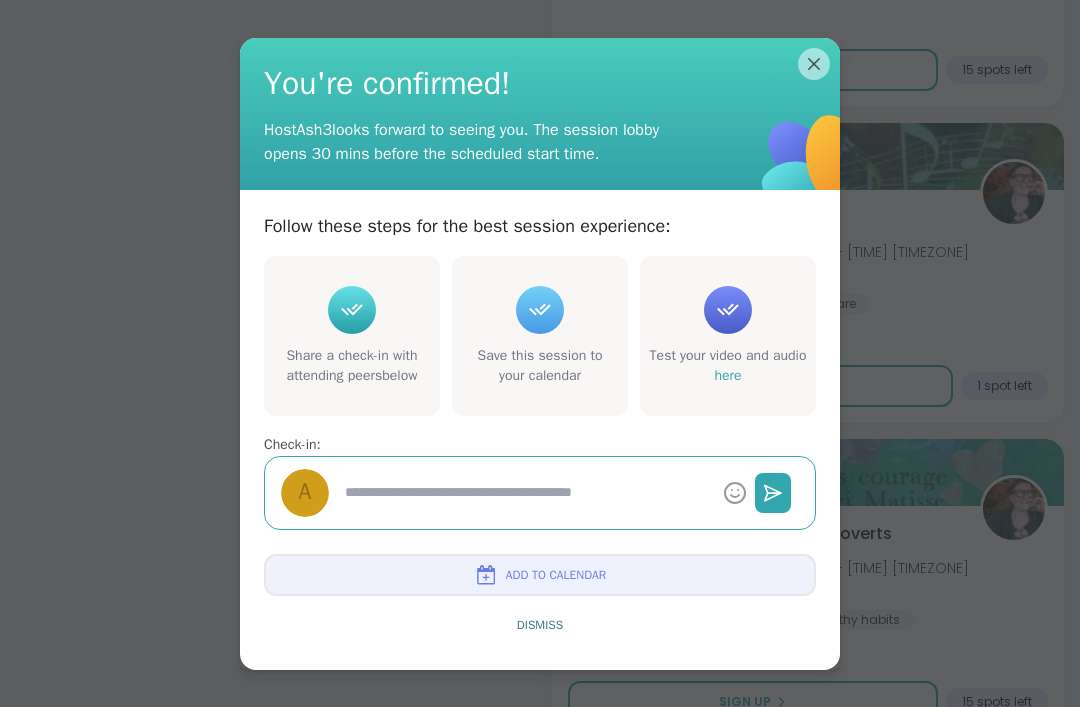 scroll, scrollTop: 2408, scrollLeft: 0, axis: vertical 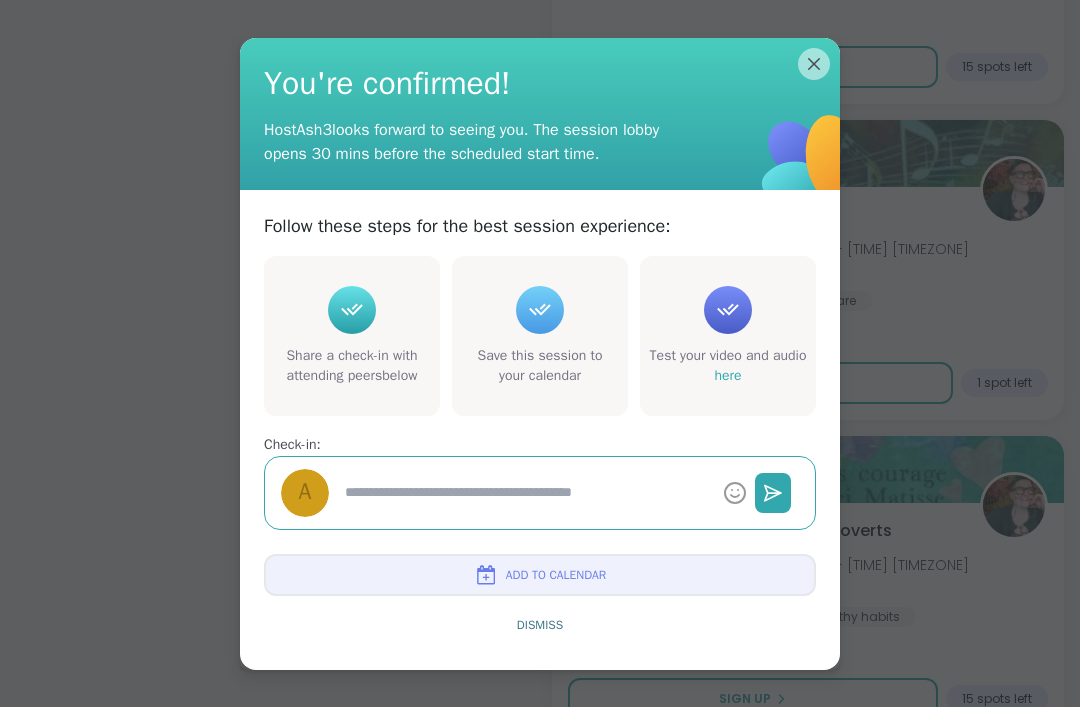 click on "Dismiss" at bounding box center (540, 625) 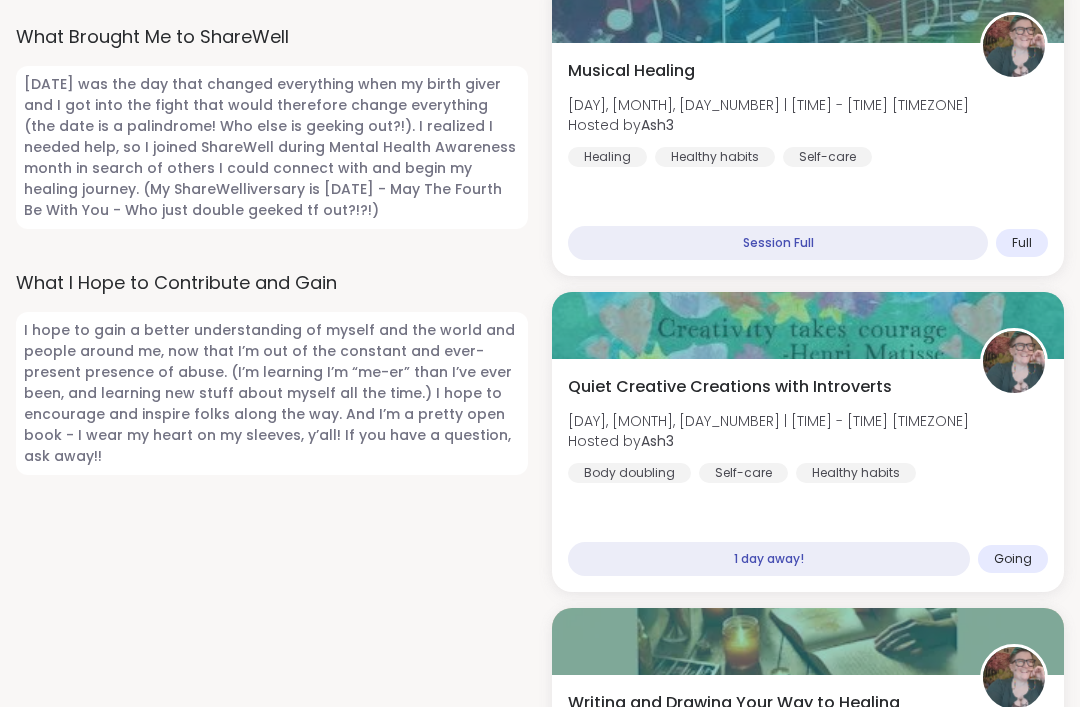 scroll, scrollTop: 1612, scrollLeft: 0, axis: vertical 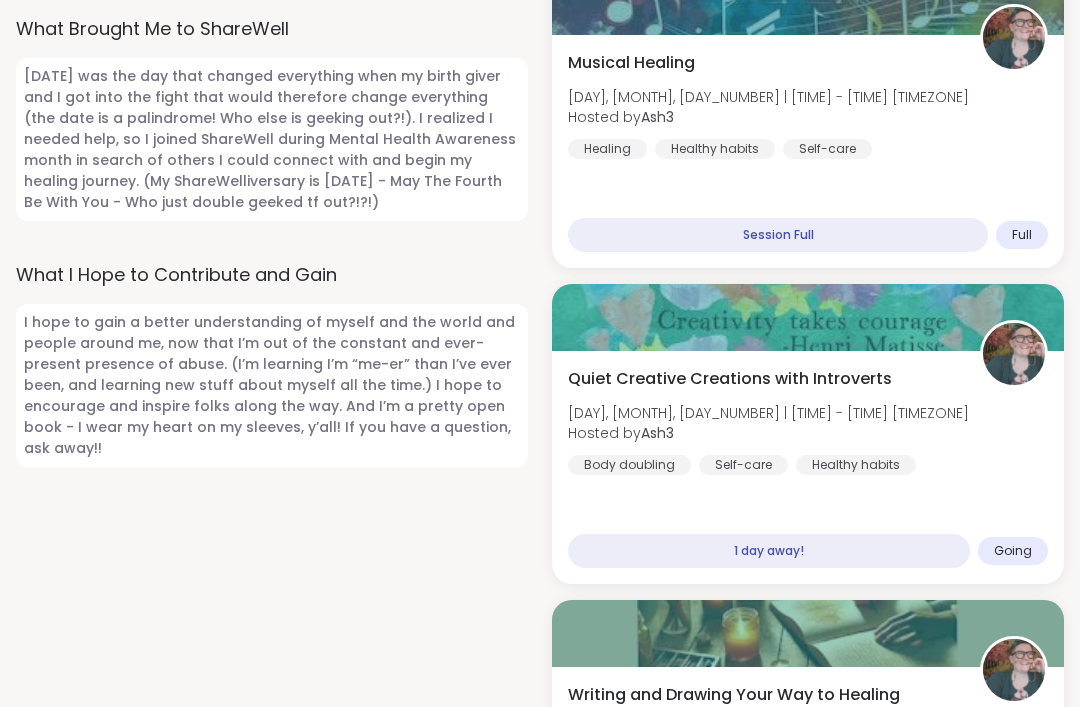 click on "Sun, Aug 10 | 1:30PM - 3:00PM CST" at bounding box center [768, 413] 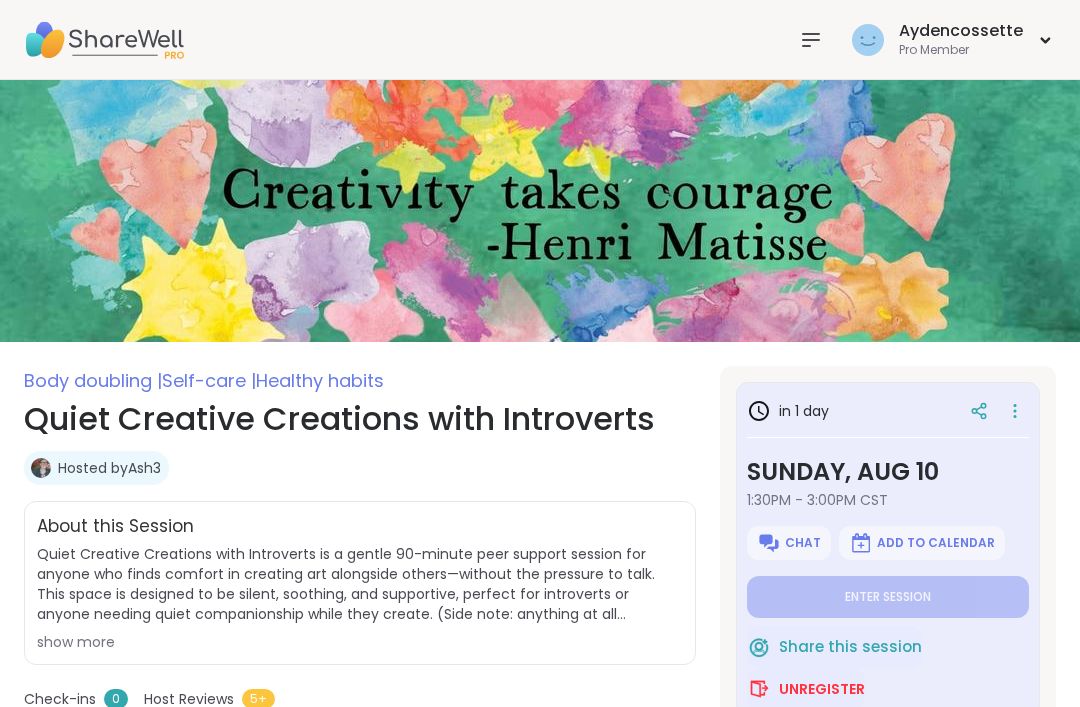 type on "*" 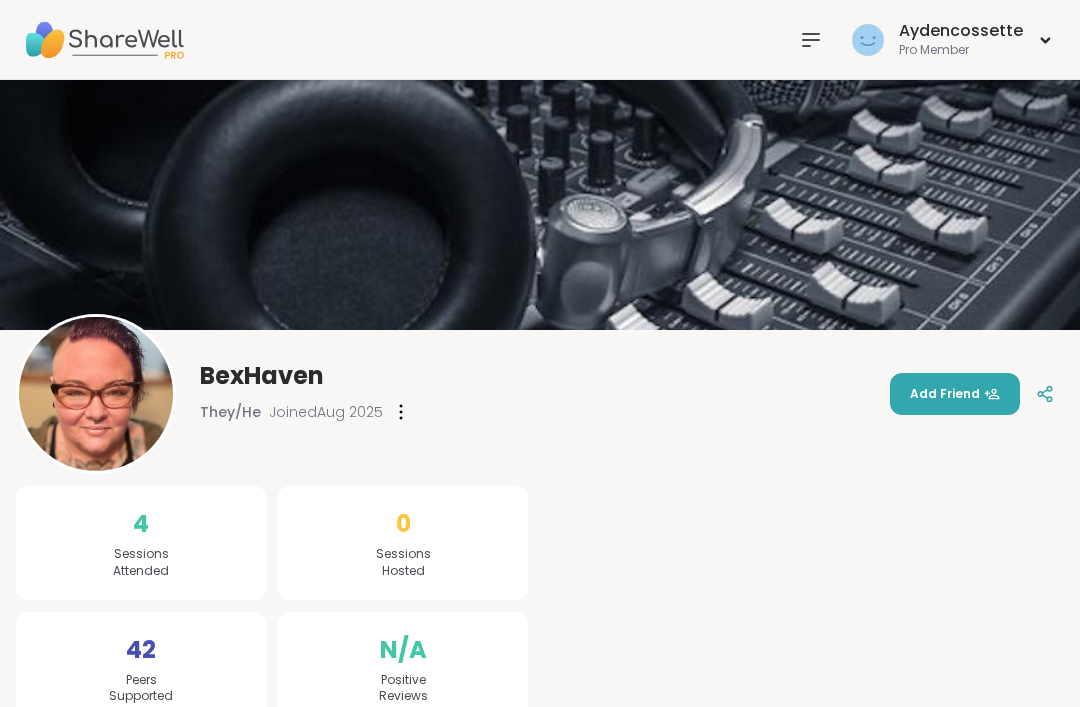 scroll, scrollTop: 0, scrollLeft: 0, axis: both 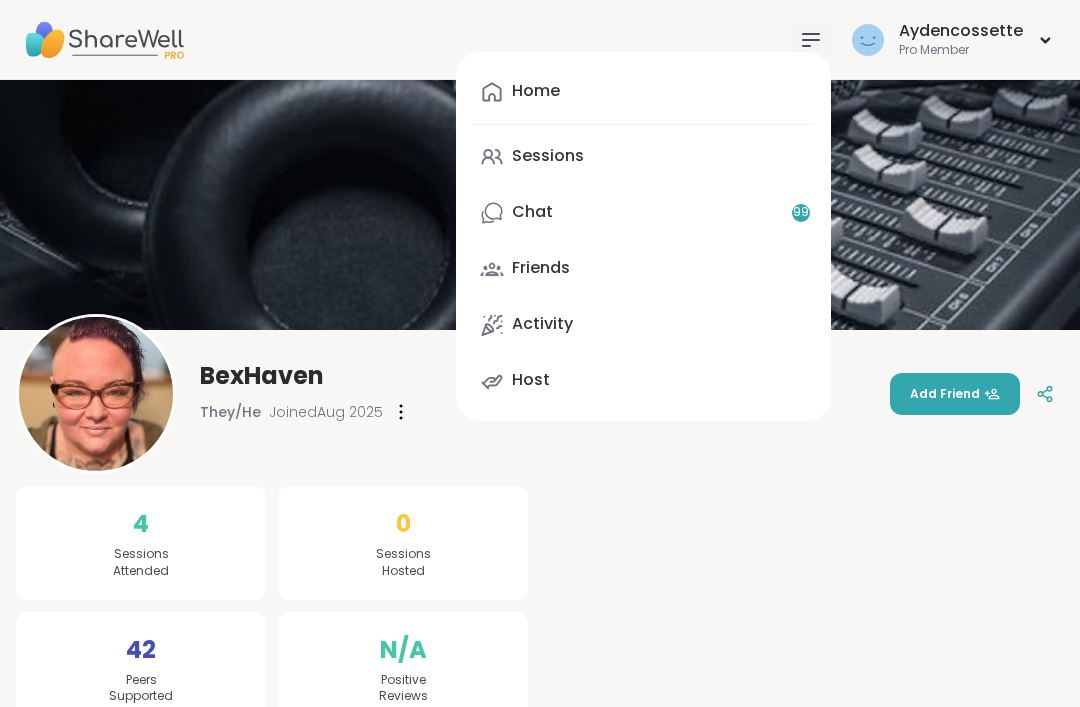 click on "Aydencossette Pro Member" at bounding box center (951, 39) 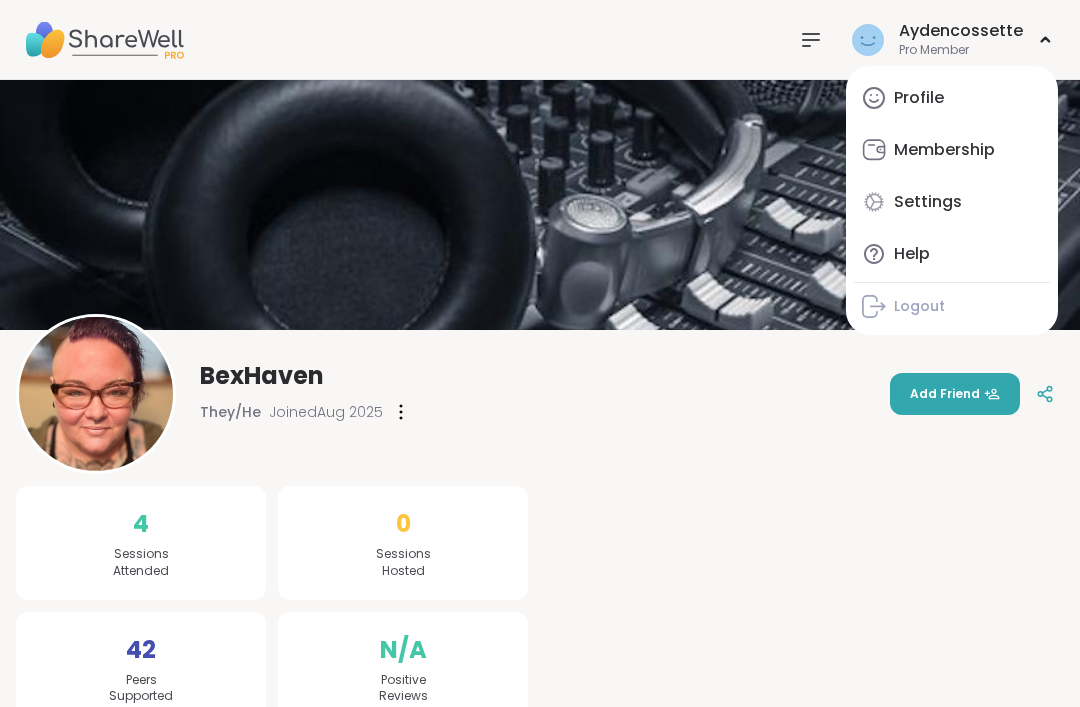 click on "Profile" at bounding box center (952, 98) 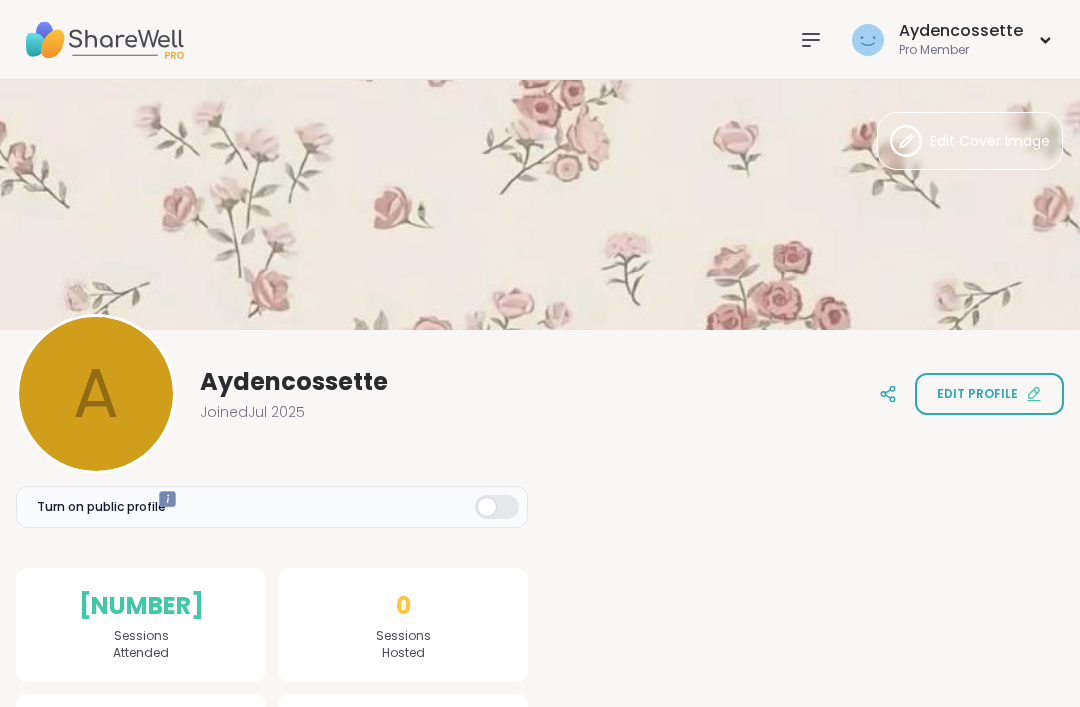 scroll, scrollTop: 0, scrollLeft: 0, axis: both 